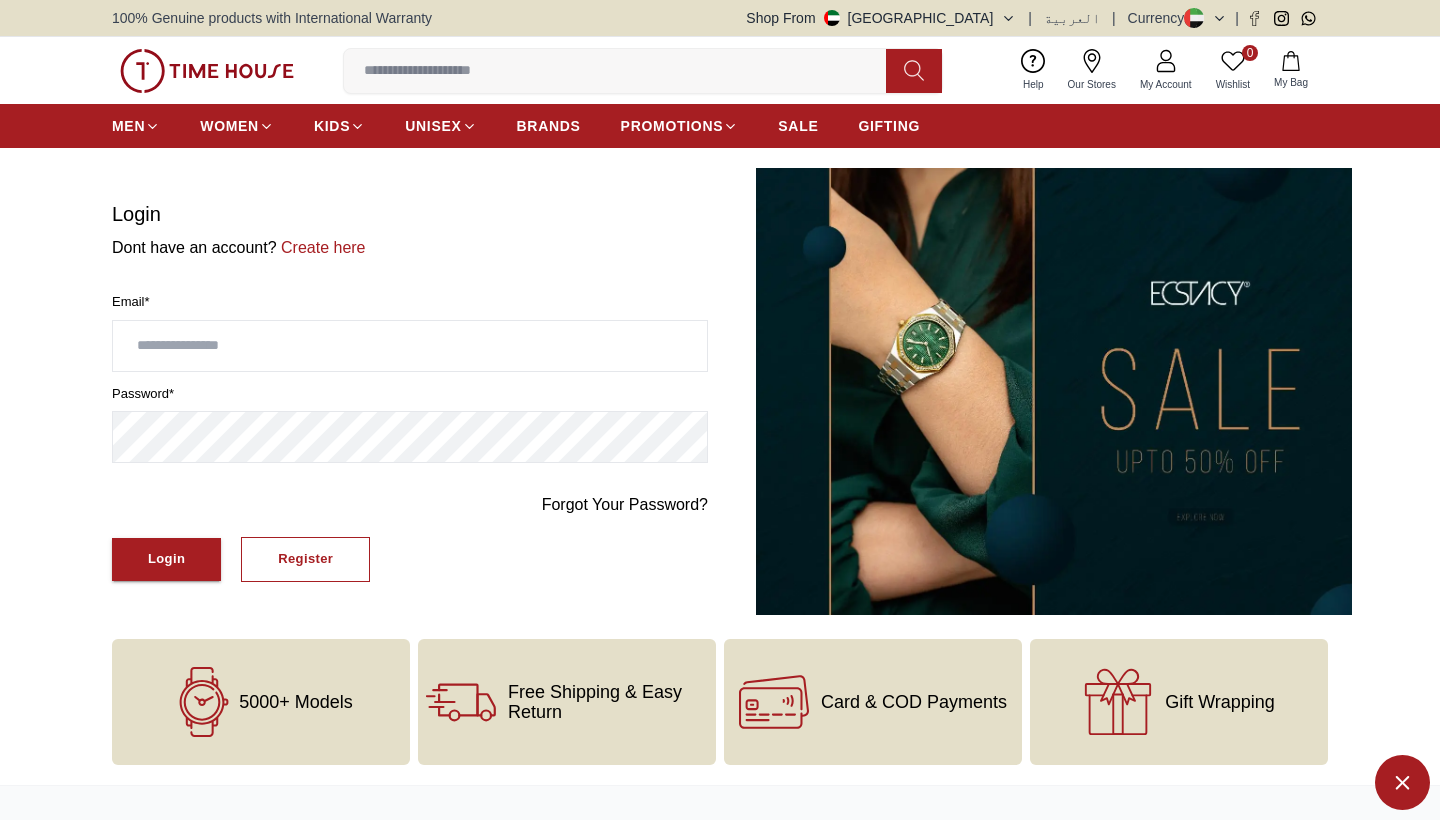 scroll, scrollTop: 0, scrollLeft: 0, axis: both 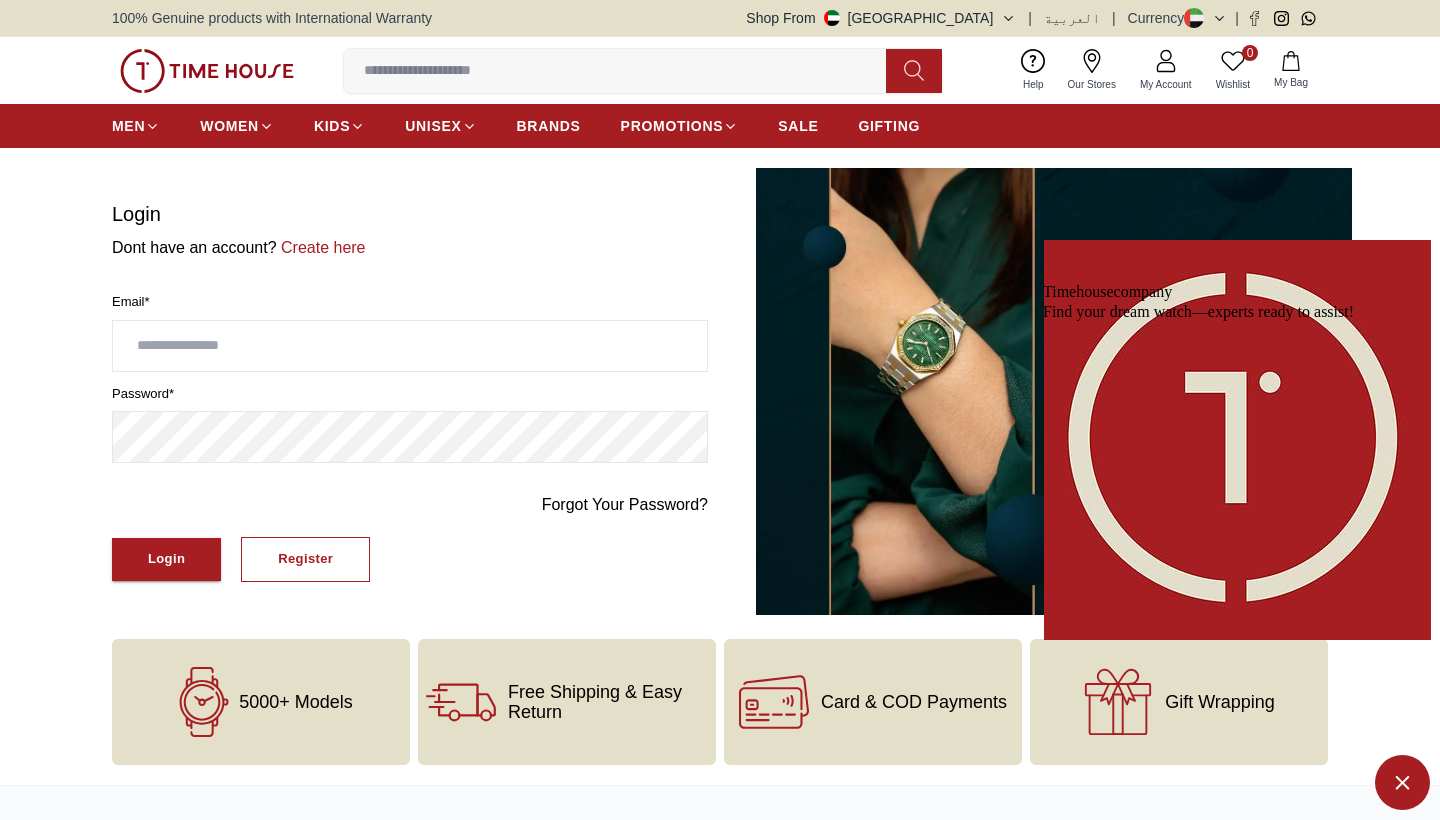 click at bounding box center (207, 71) 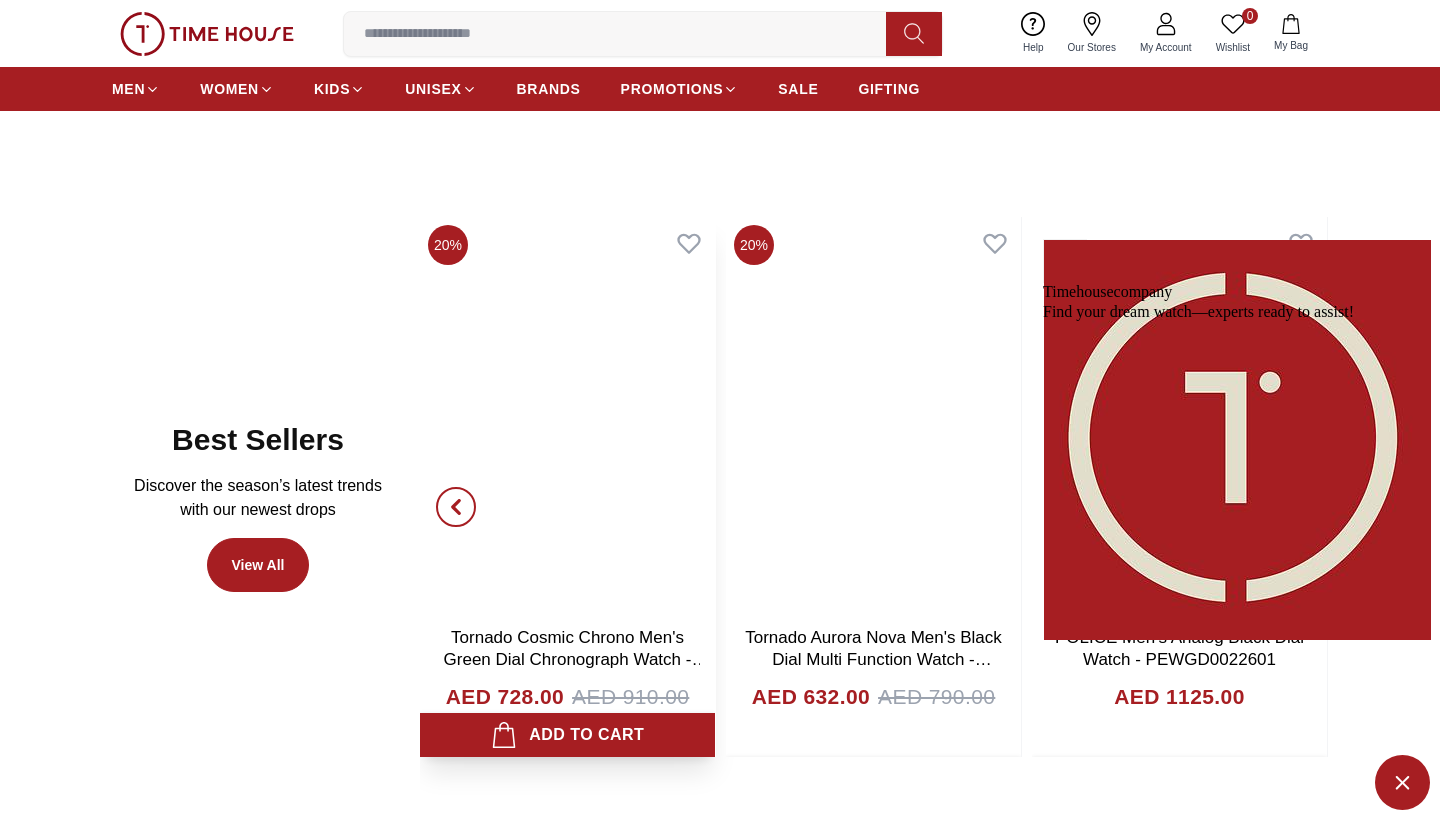 scroll, scrollTop: 889, scrollLeft: 0, axis: vertical 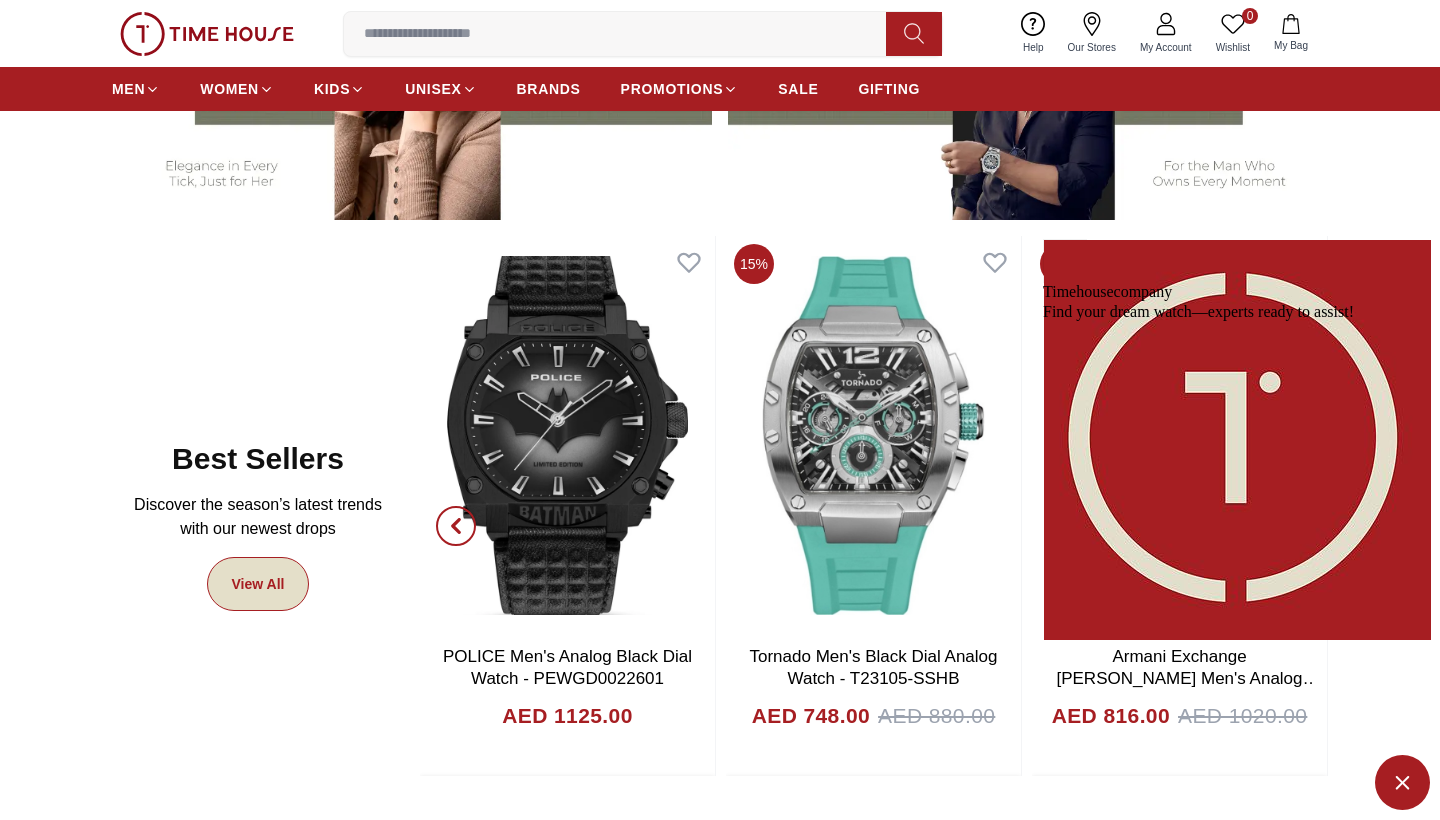 click on "View All" at bounding box center (258, 584) 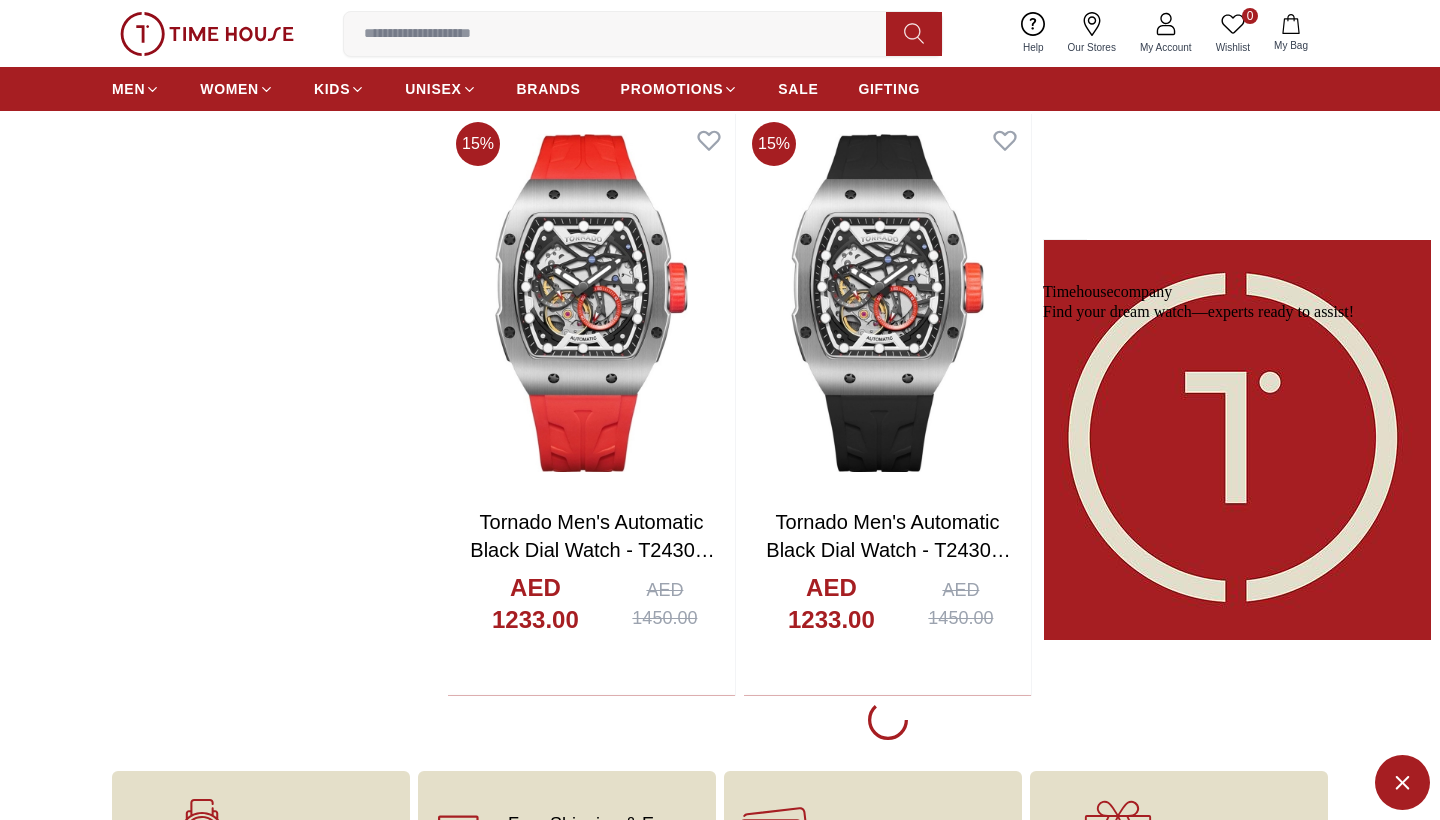 scroll, scrollTop: 3561, scrollLeft: 0, axis: vertical 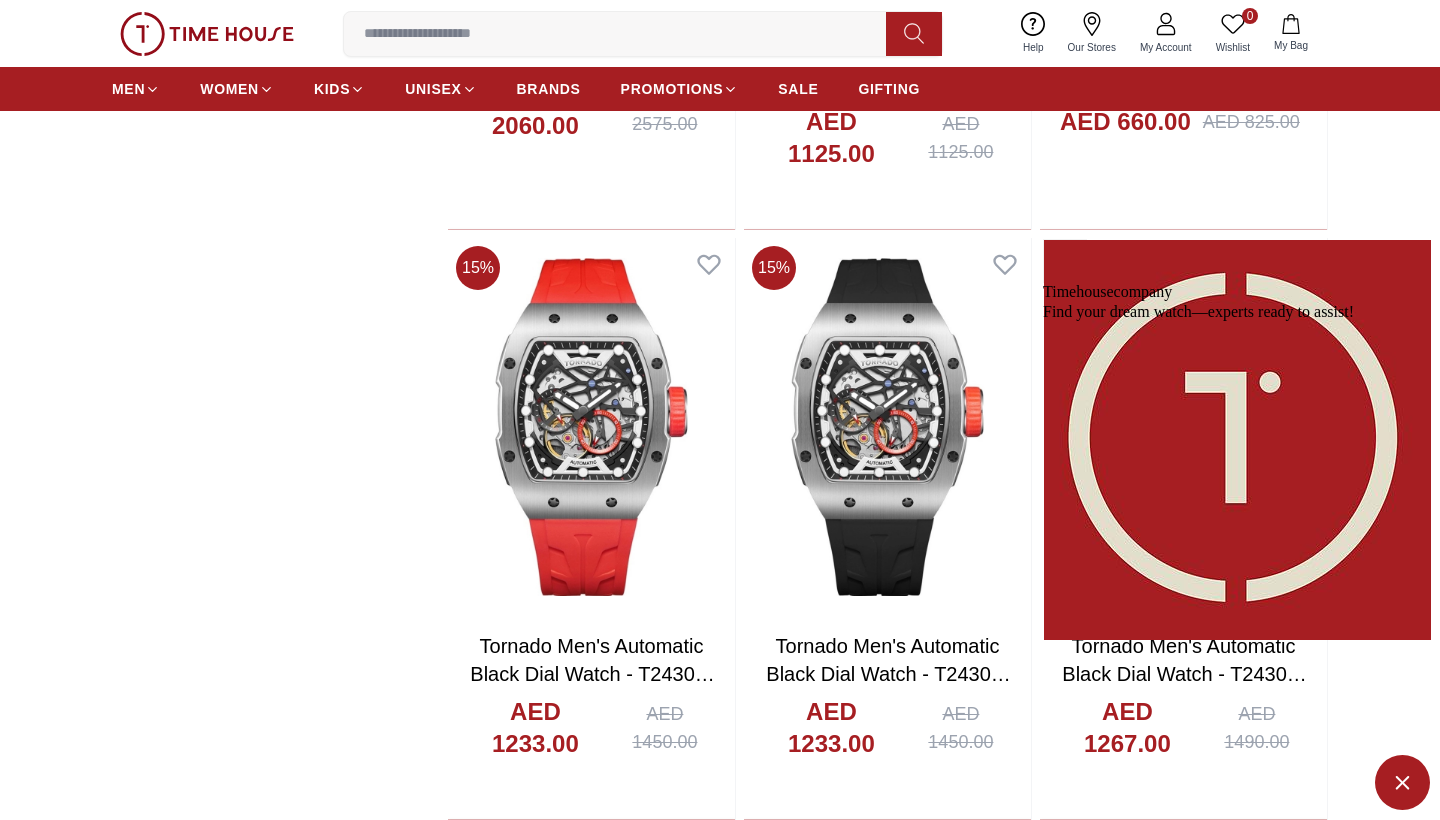 click at bounding box center [1237, 440] 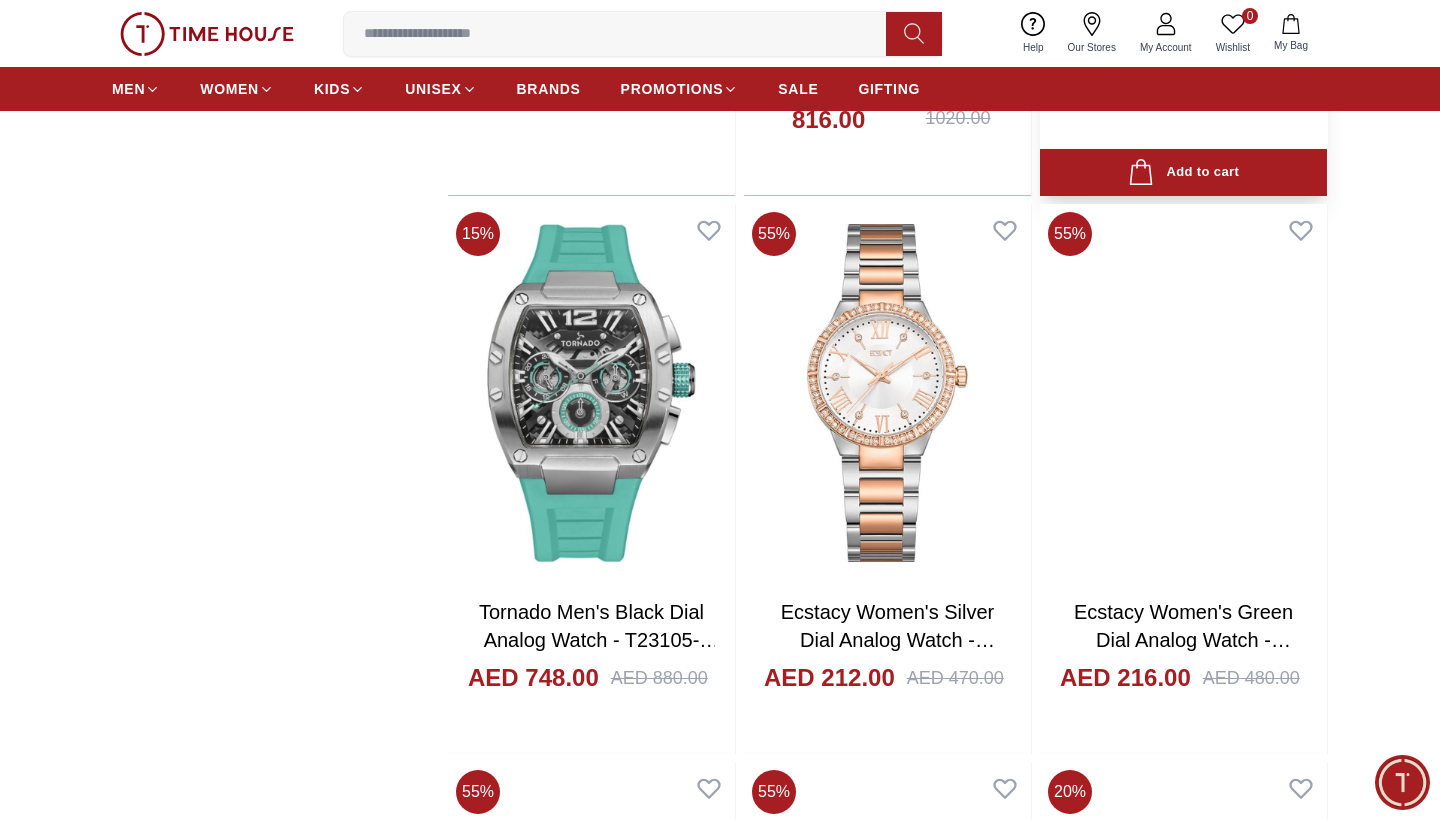 scroll, scrollTop: 4690, scrollLeft: 0, axis: vertical 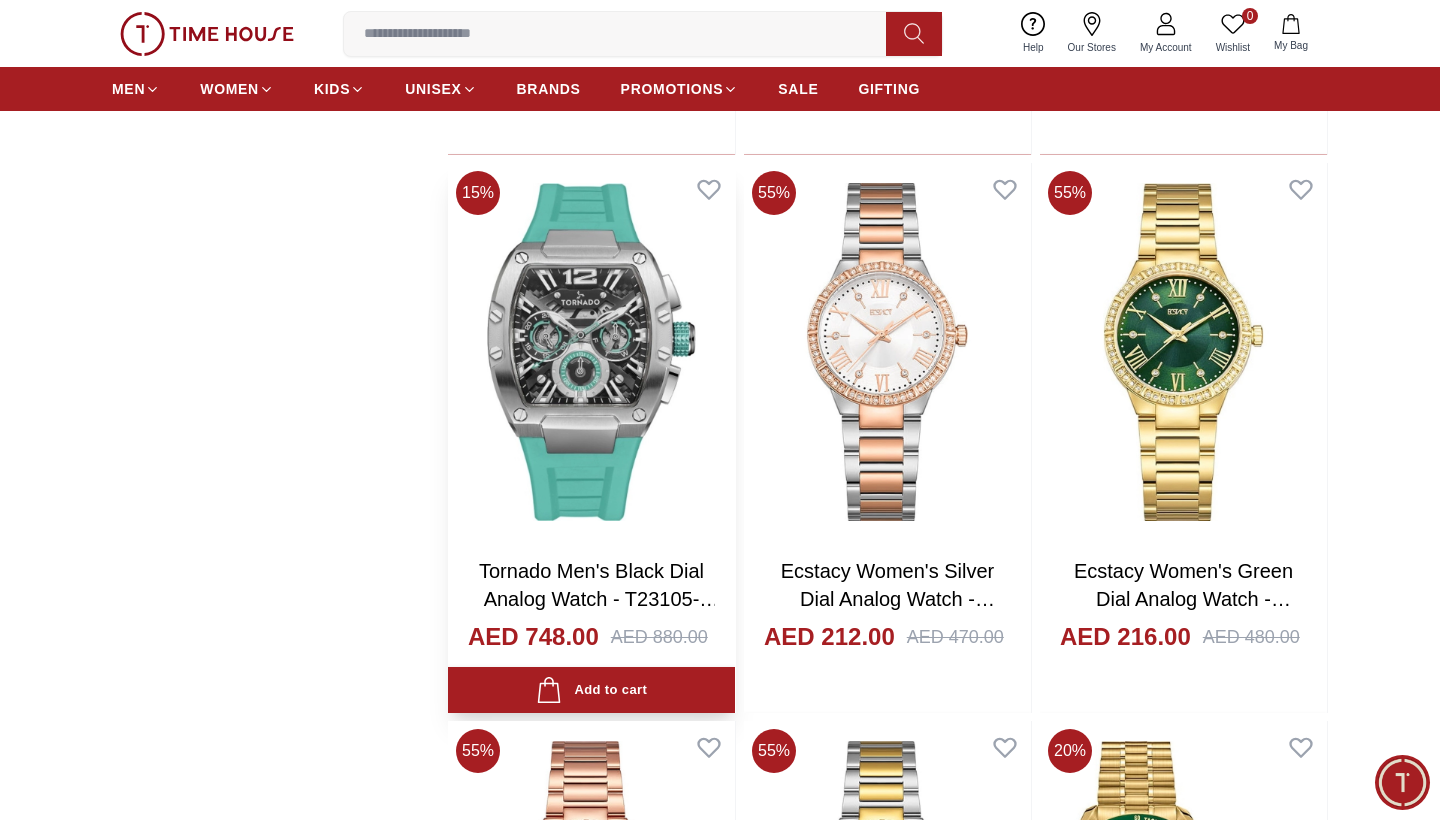 click at bounding box center (591, 352) 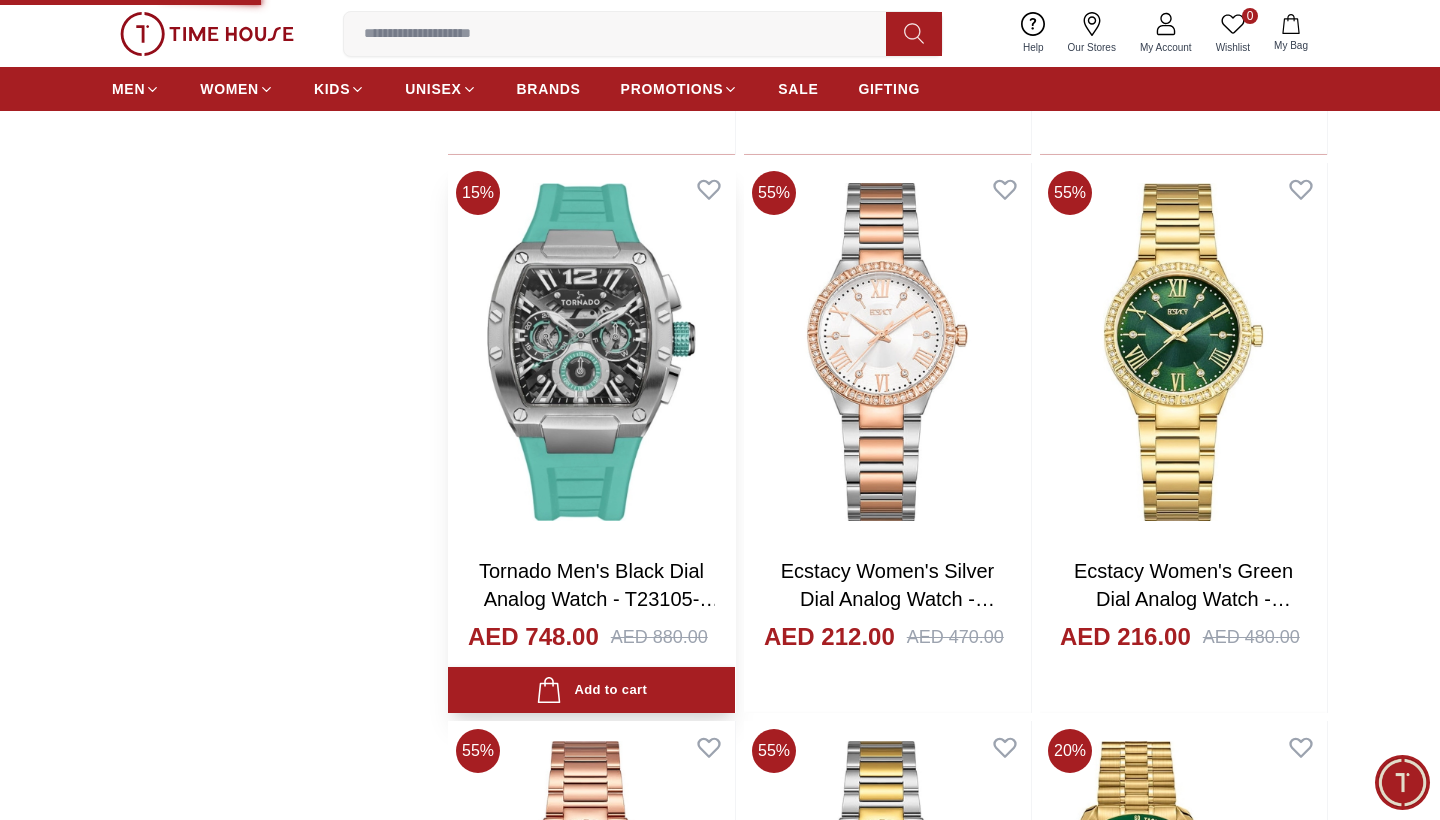 scroll, scrollTop: 0, scrollLeft: 0, axis: both 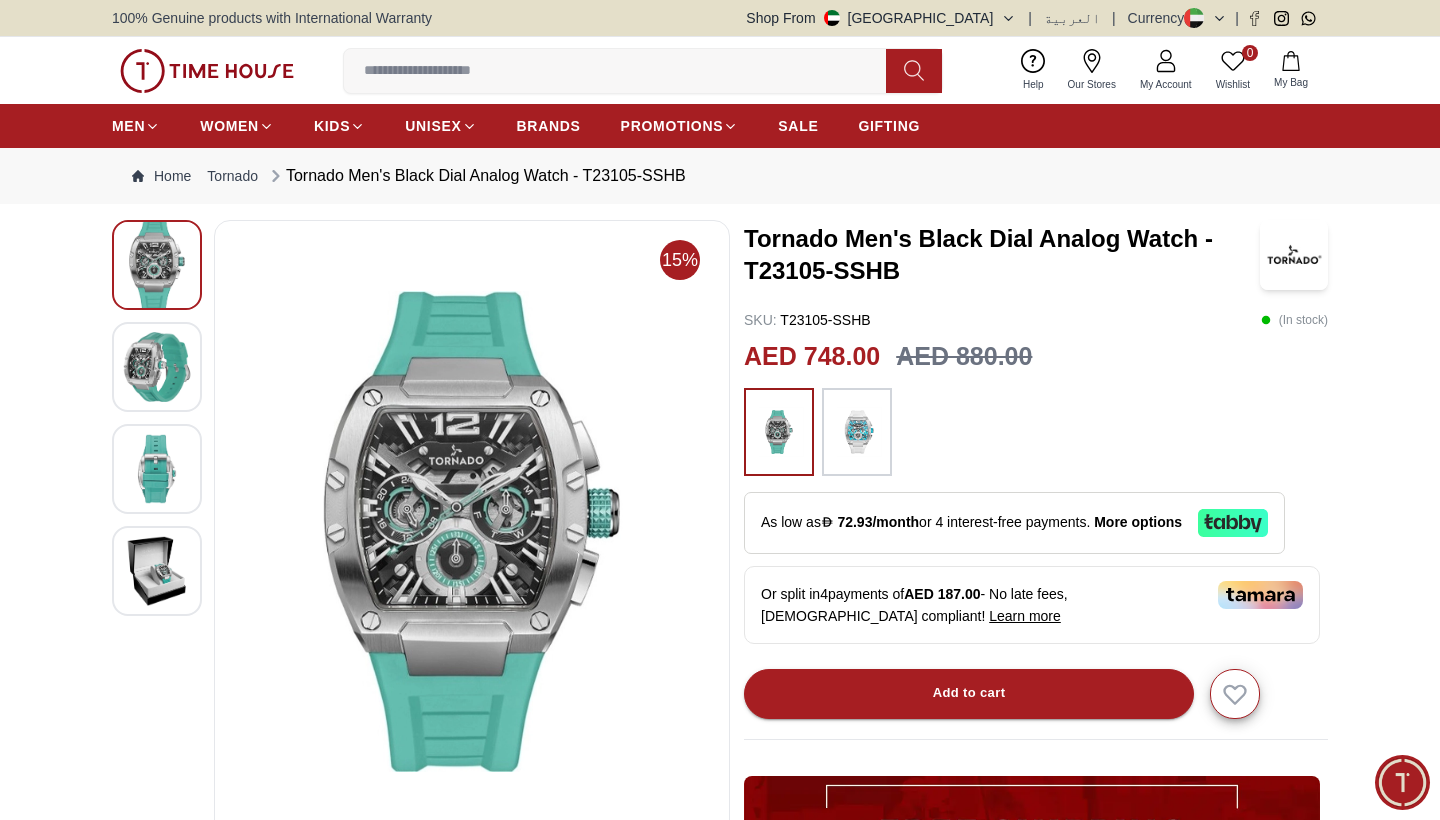 click at bounding box center (157, 367) 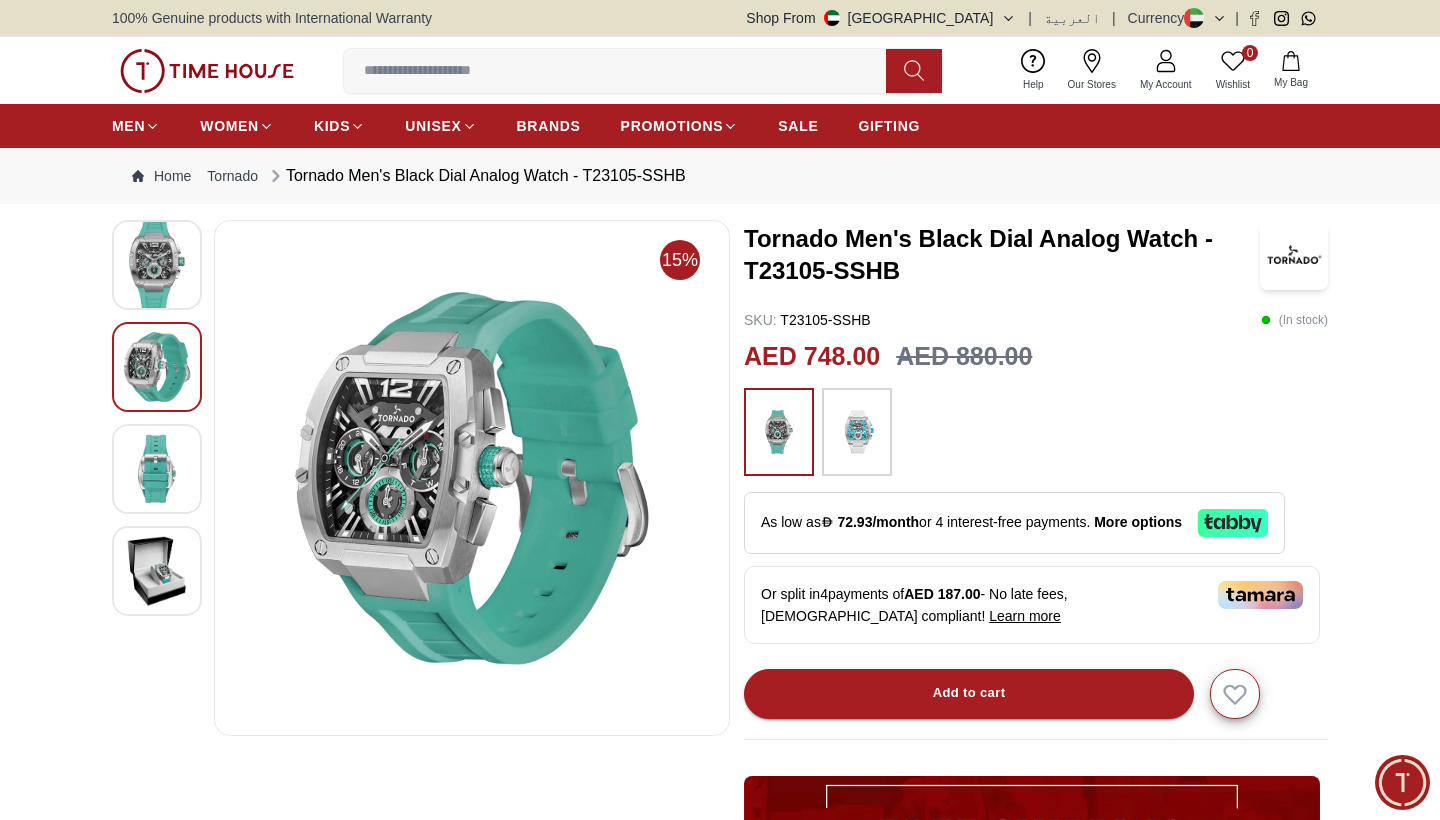 click at bounding box center [157, 469] 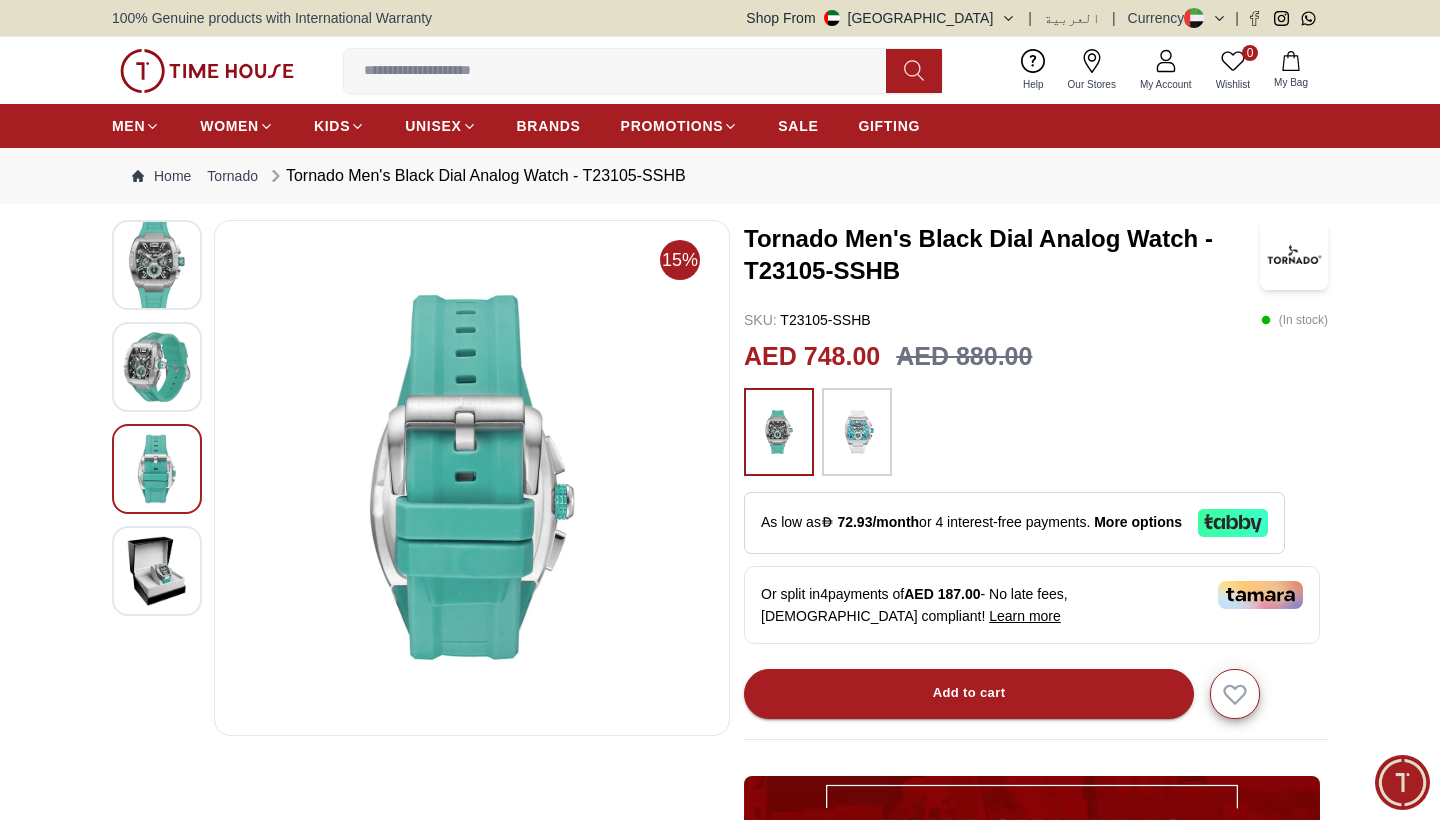 click at bounding box center (157, 571) 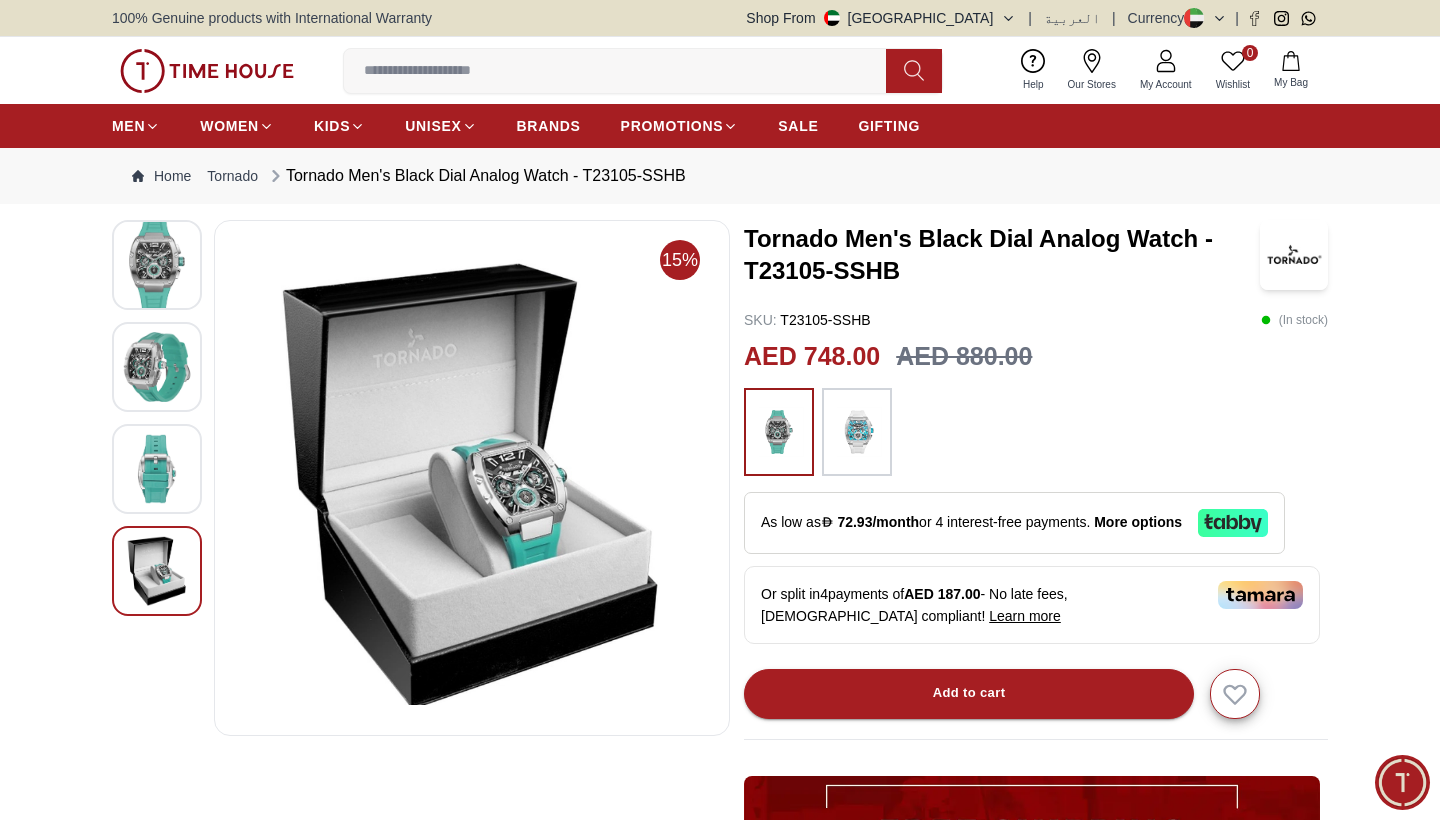 click at bounding box center [472, 478] 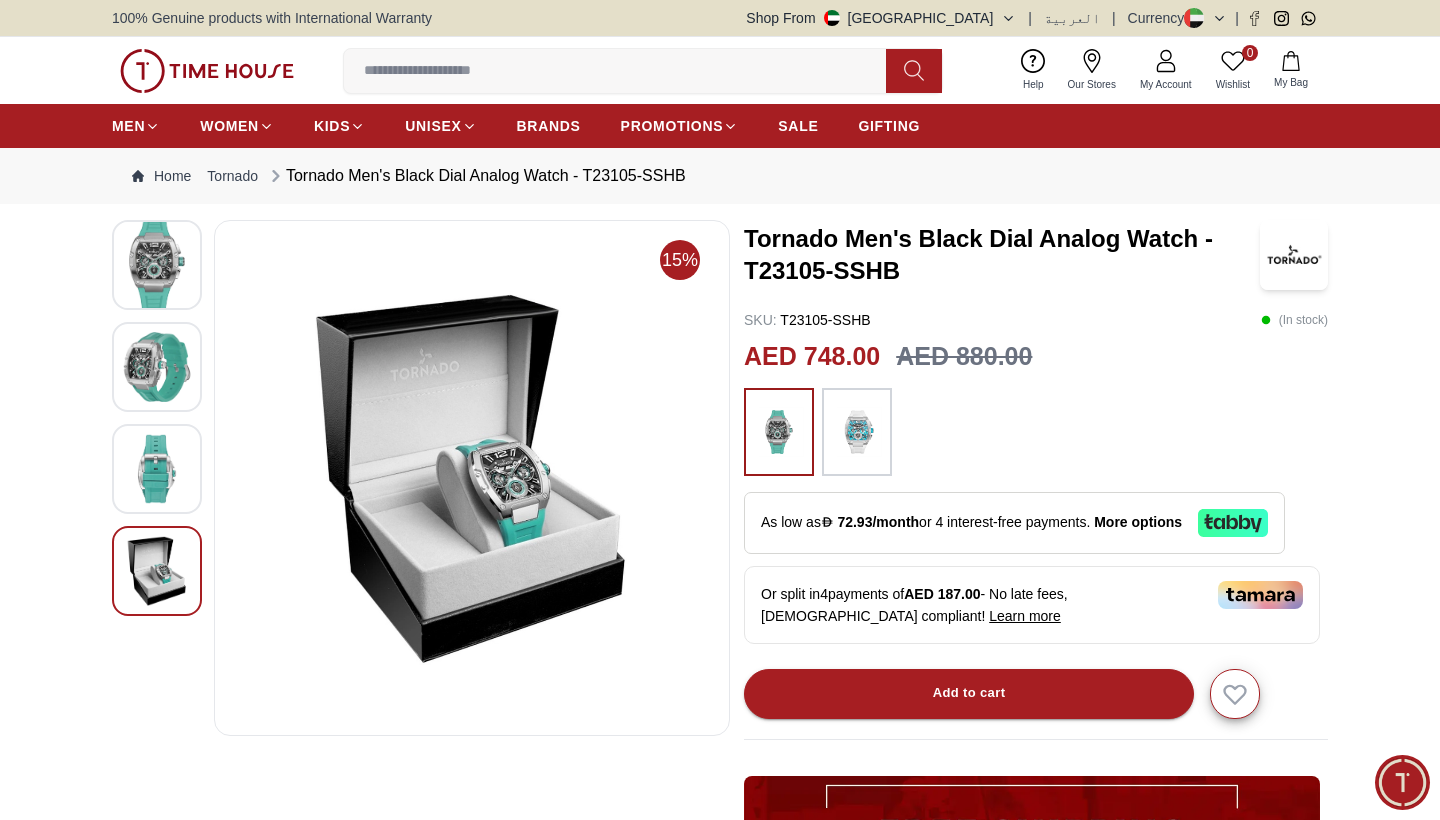 click at bounding box center (857, 432) 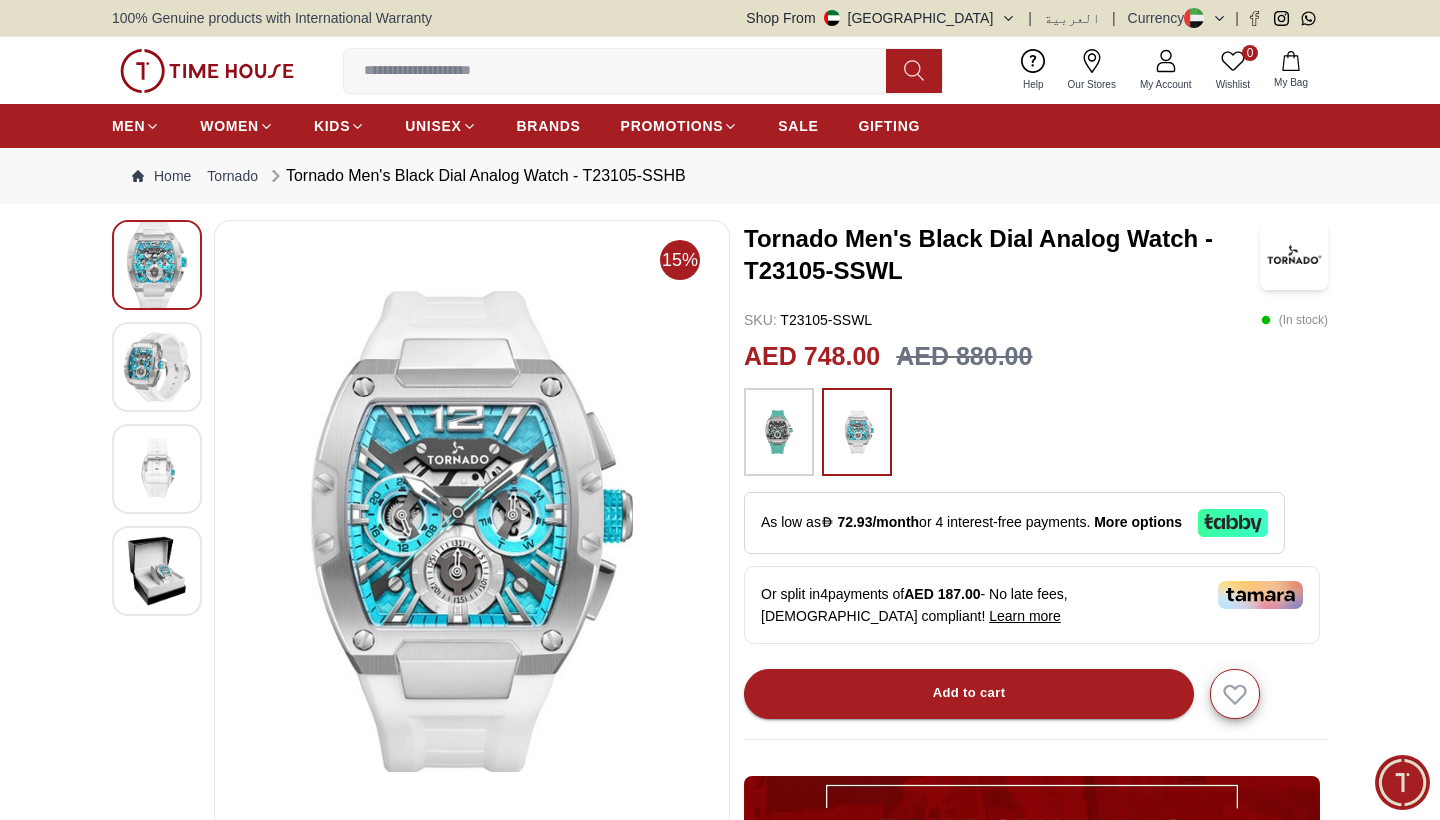 click at bounding box center [207, 71] 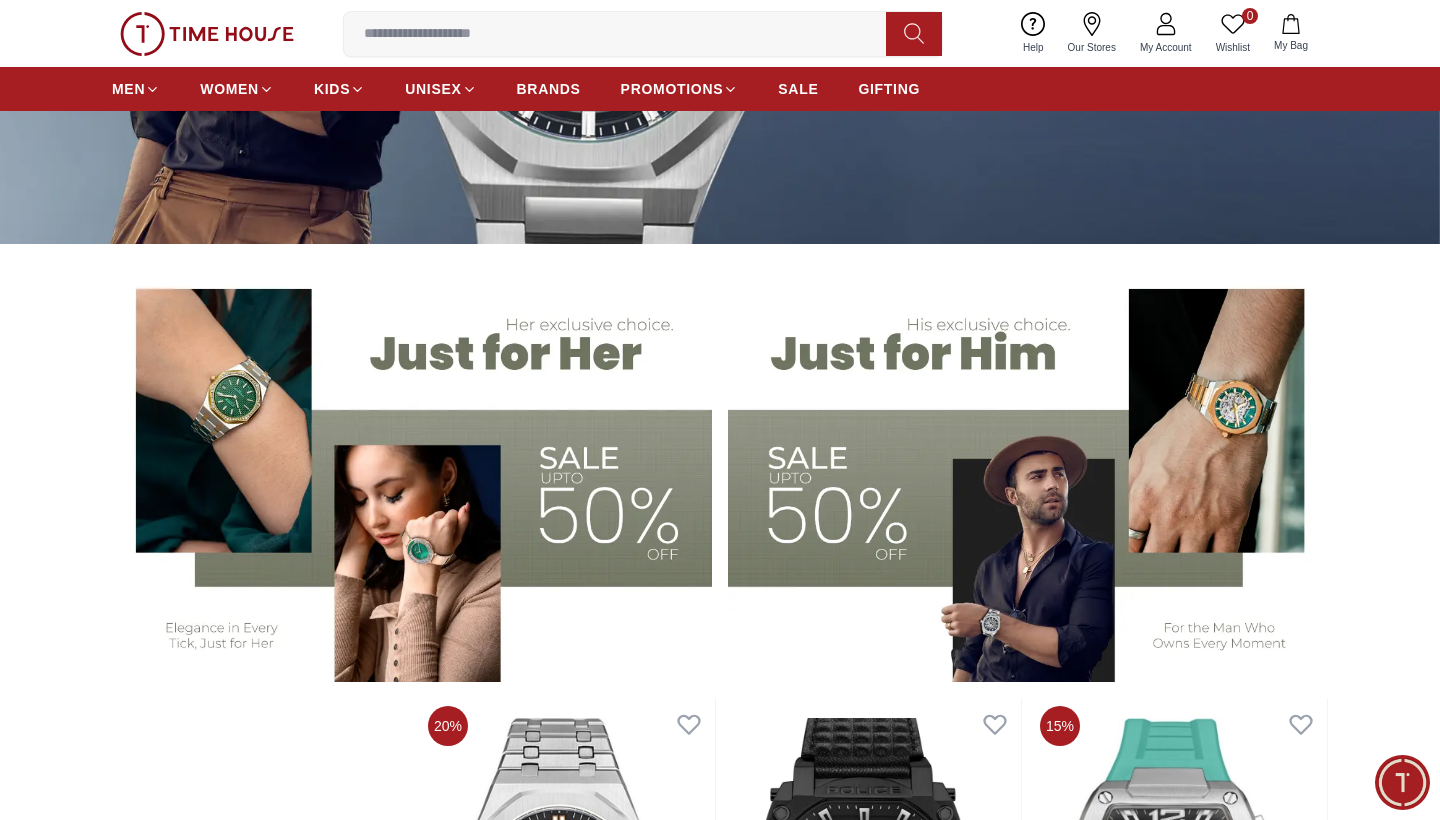 scroll, scrollTop: 415, scrollLeft: 0, axis: vertical 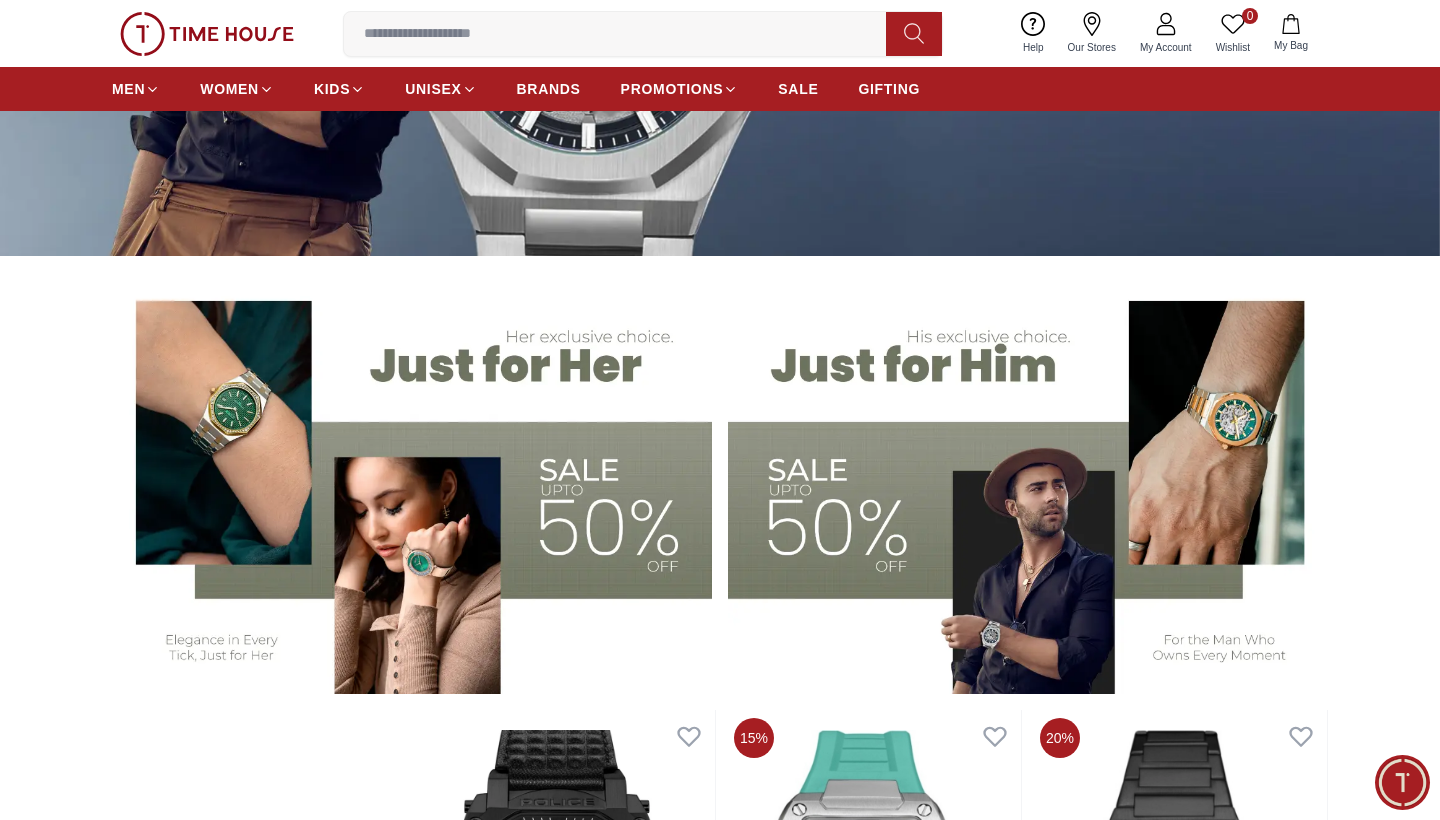 click at bounding box center [1028, 485] 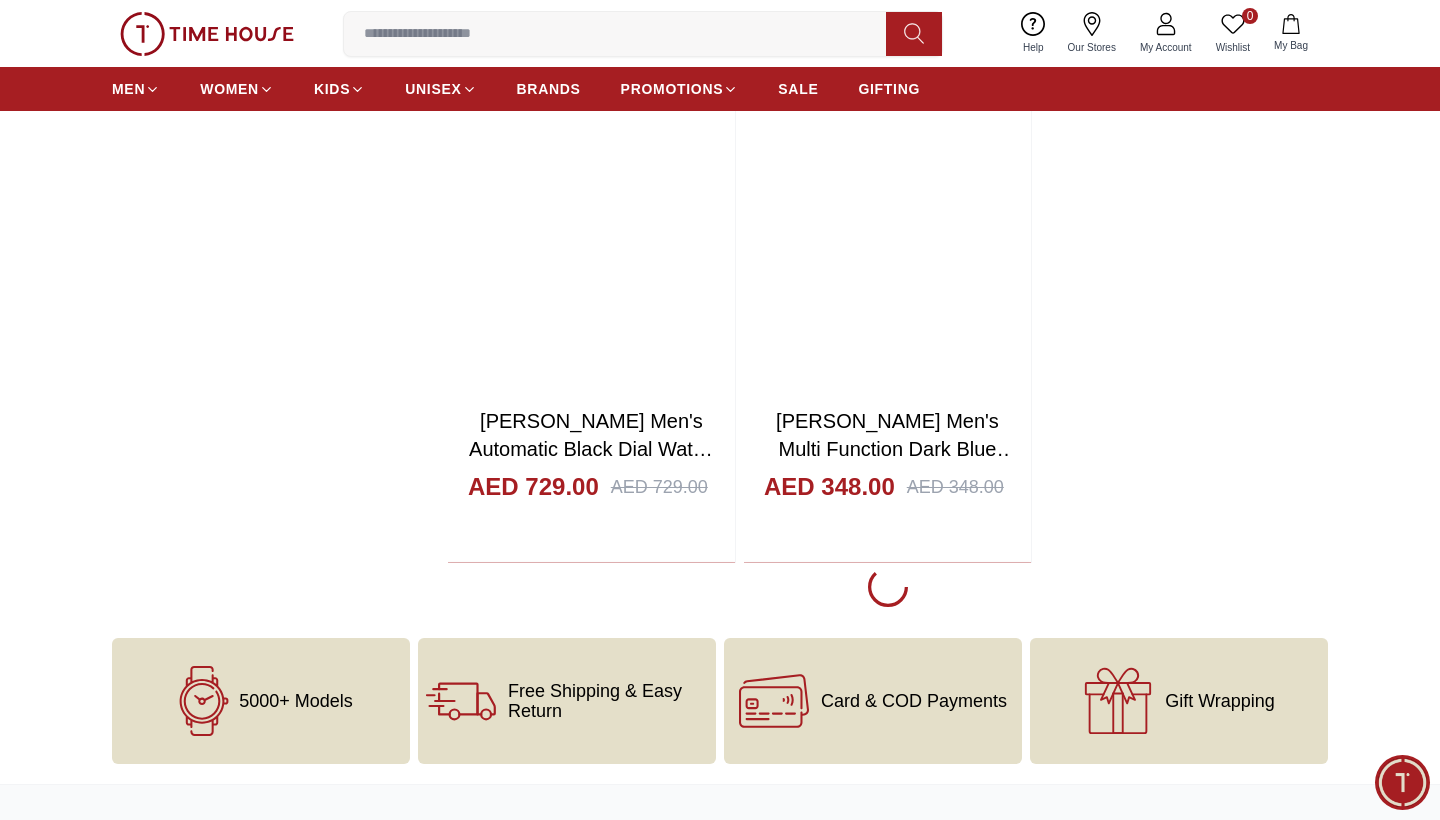 scroll, scrollTop: 3767, scrollLeft: 0, axis: vertical 